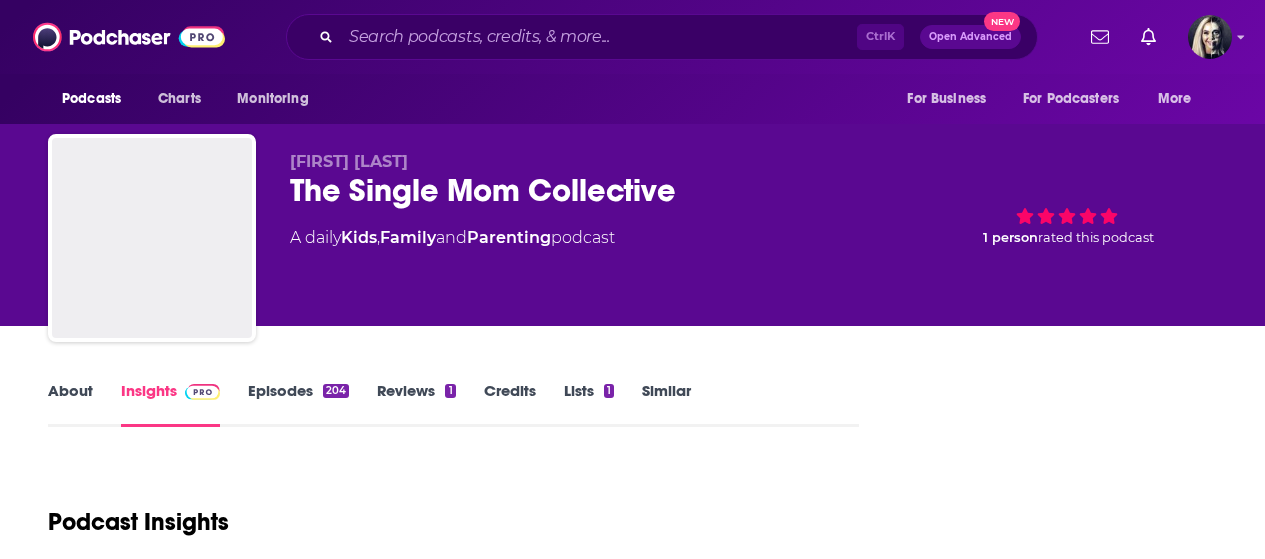 scroll, scrollTop: 0, scrollLeft: 0, axis: both 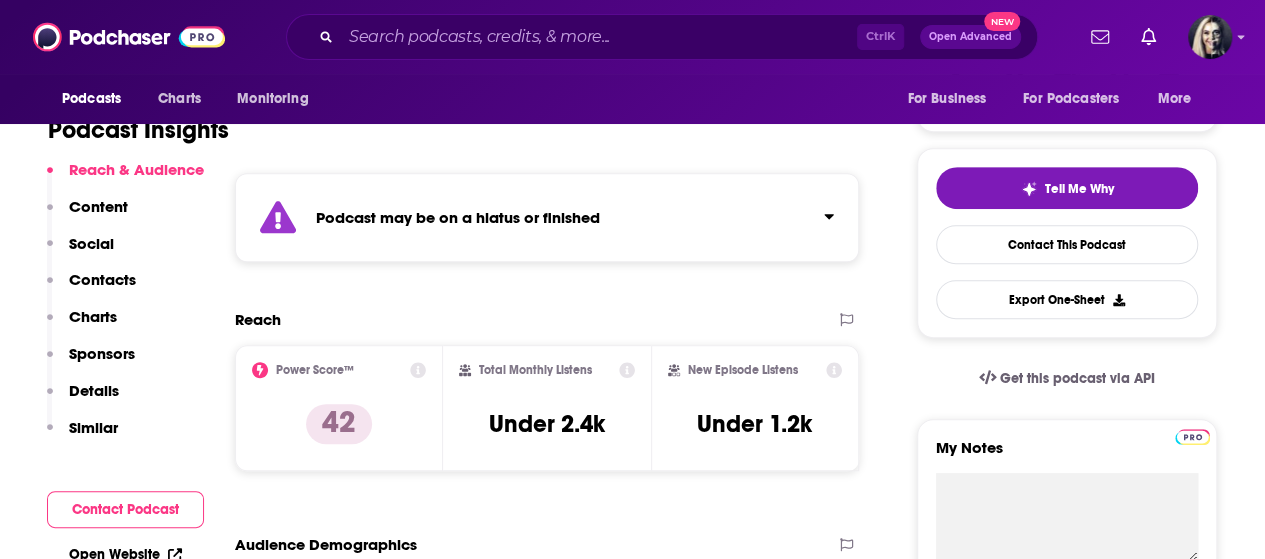 click on "Podcasts Charts Monitoring Ctrl  K Open Advanced New For Business For Podcasters More" at bounding box center [632, 37] 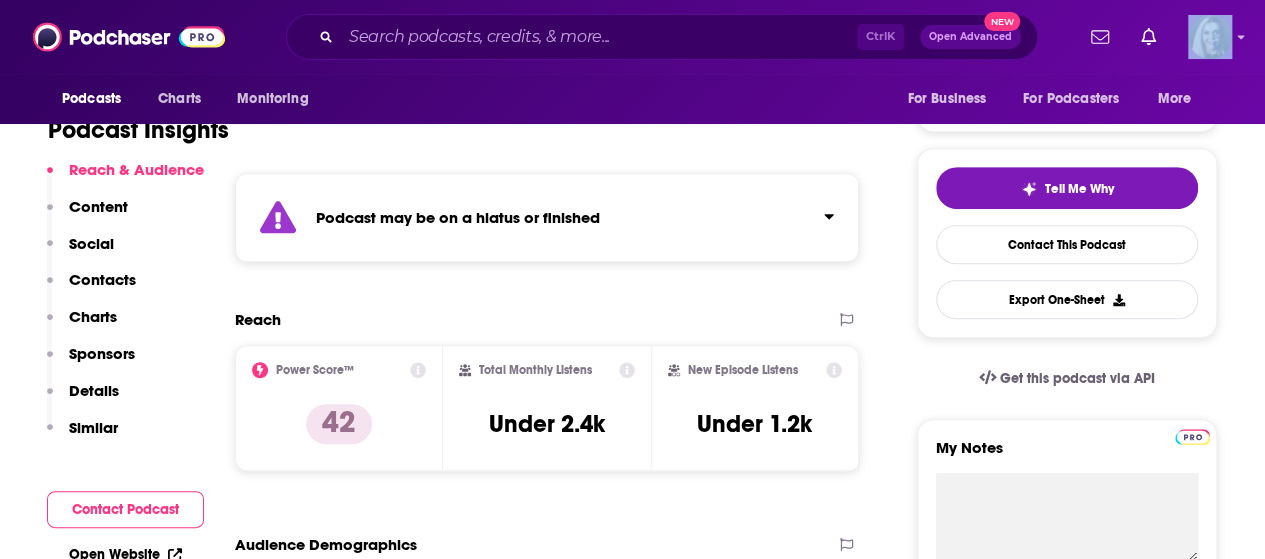 click on "Podcasts Charts Monitoring Ctrl  K Open Advanced New For Business For Podcasters More" at bounding box center (632, 37) 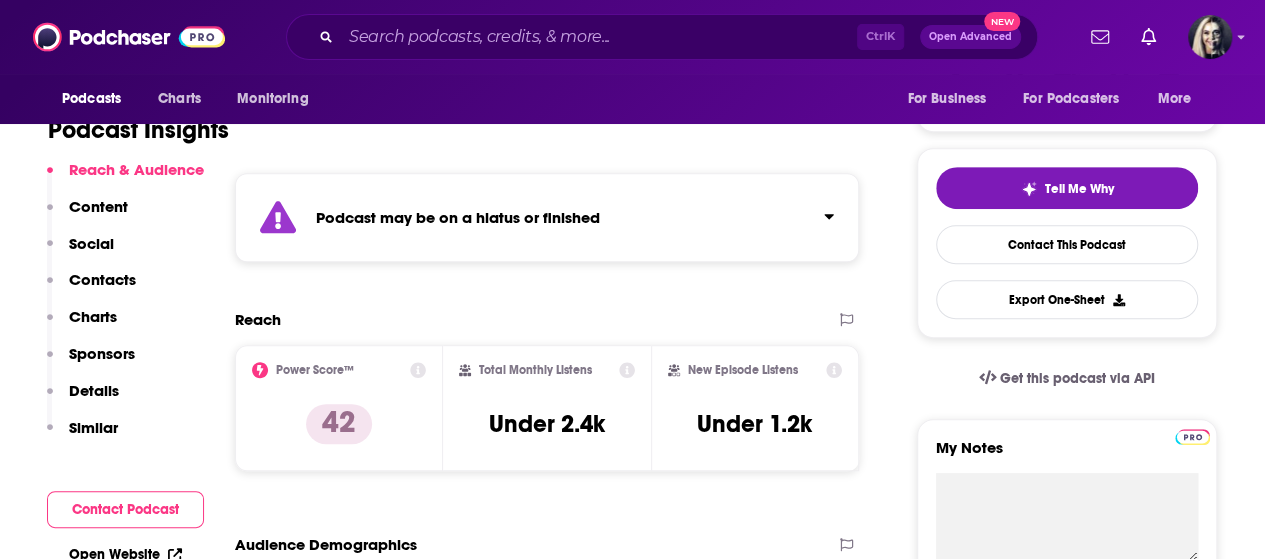 click at bounding box center [1157, 37] 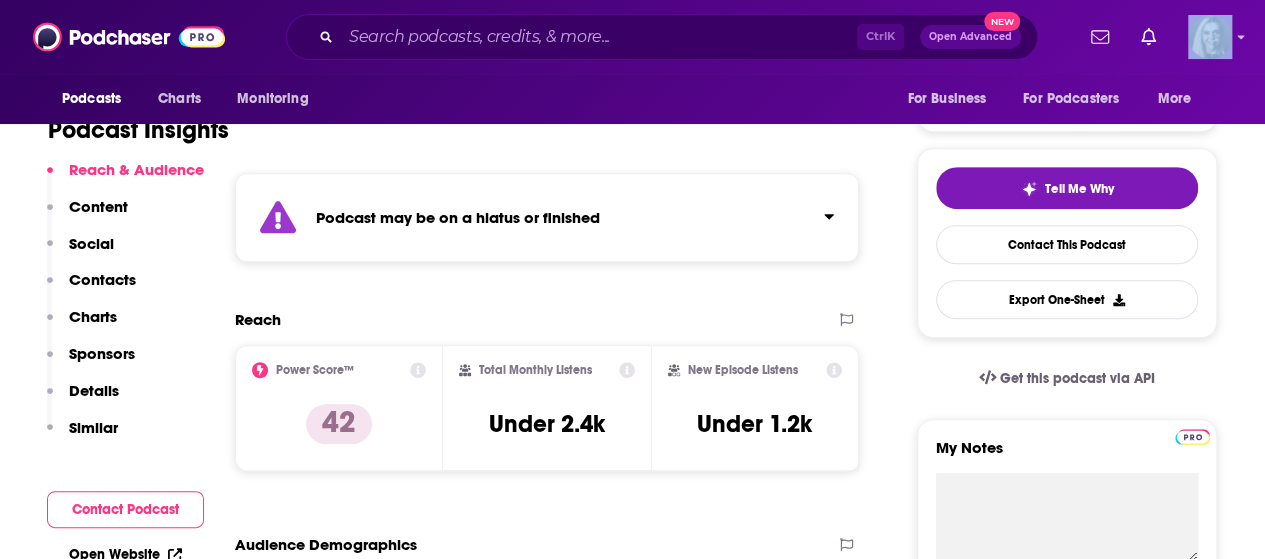 click at bounding box center (1157, 37) 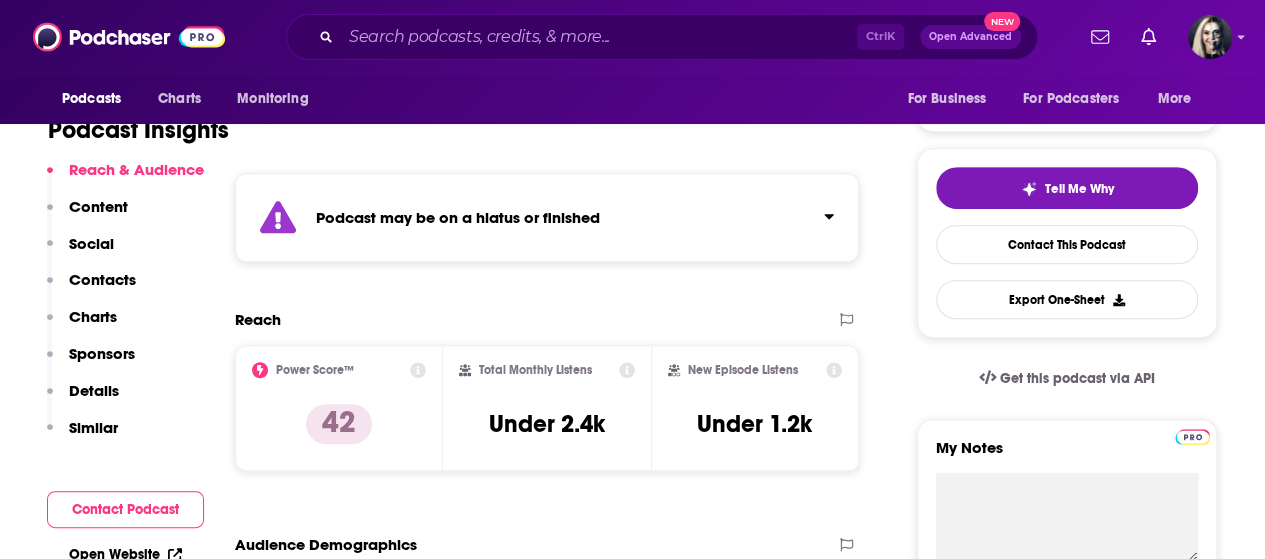 click on "About Insights Episodes 204 Reviews 1 Credits Lists 1 Similar Podcast Insights Reach & Audience Content Social Contacts Charts Sponsors Details Similar Contact Podcast Open Website  Podcast may be on a hiatus or finished Reach Power Score™ 42 Total Monthly Listens Under 2.4k New Episode Listens Under 1.2k Export One-Sheet Audience Demographics Gender Female Age 36 yo Income $ $ $ $ $ Parental Status Parents Countries 1 United States 2 Canada 3 United Kingdom 4 Australia 5 India Top Cities Los Angeles, CA , New York, NY , Franklin, NH , San Antonio, TX , San Diego, CA , Nashville, TN Interests Friends, Family & Relationships , Toys, Children & Baby , Wedding , Restaurants, Food & Grocery , Healthy Lifestyle , Shopping & Retail Jobs Fashion Stylists , Teachers , Principals/Owners , Authors/Writers , Directors , TV/Film Producers Ethnicities White / Caucasian , Asian , Hispanic , African American Show More Content Political Skew Neutral/Mixed Socials Tik Tok @bravesinglemoms Link Contacts   RSS   Podcast Email" at bounding box center (466, 4994) 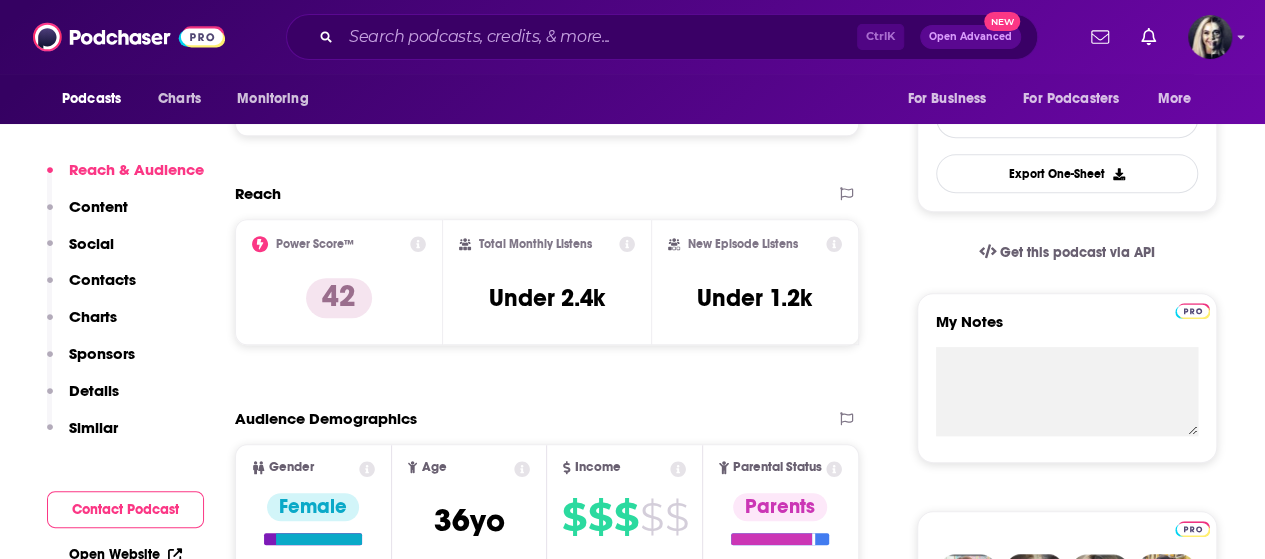 scroll, scrollTop: 558, scrollLeft: 0, axis: vertical 